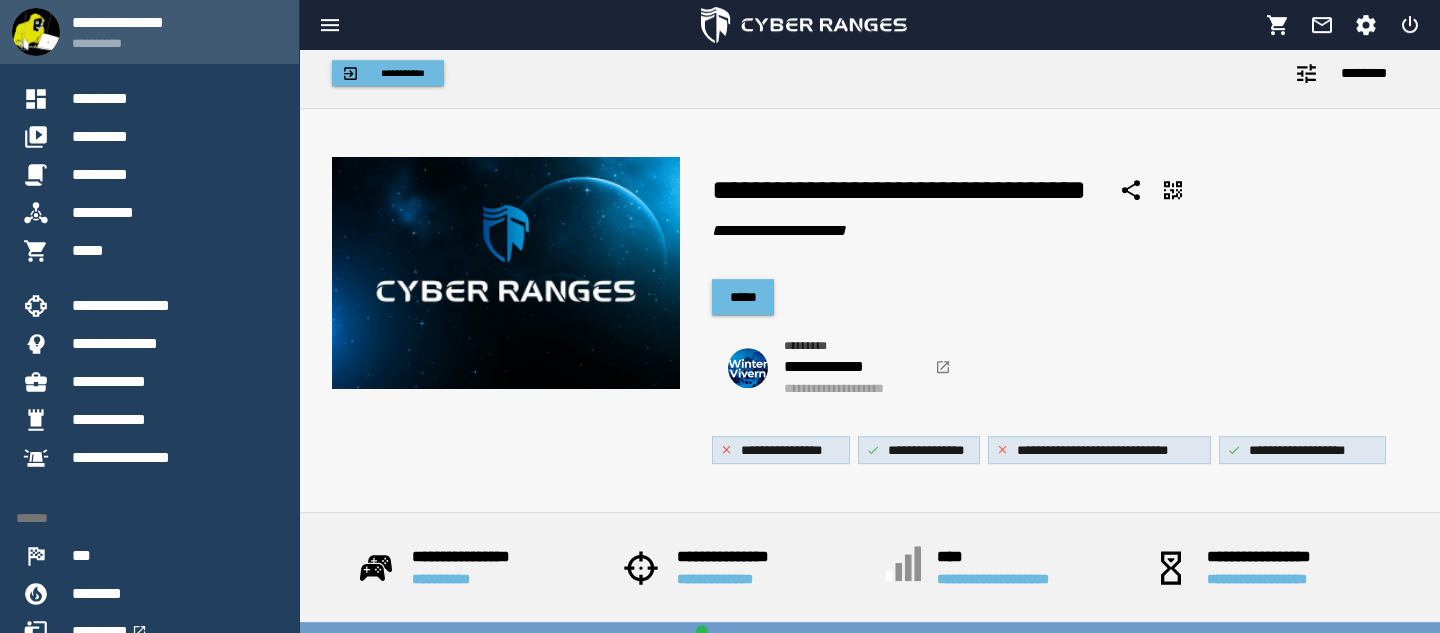 scroll, scrollTop: 0, scrollLeft: 0, axis: both 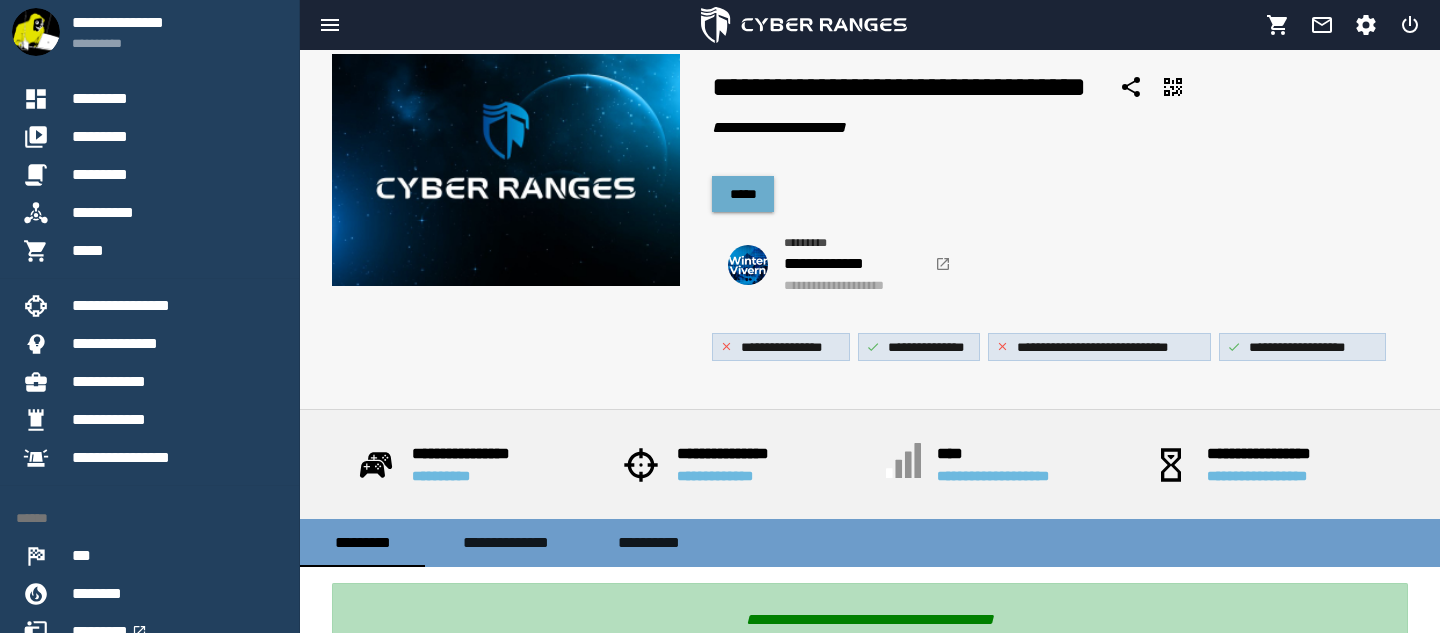 click on "*****" at bounding box center [743, 194] 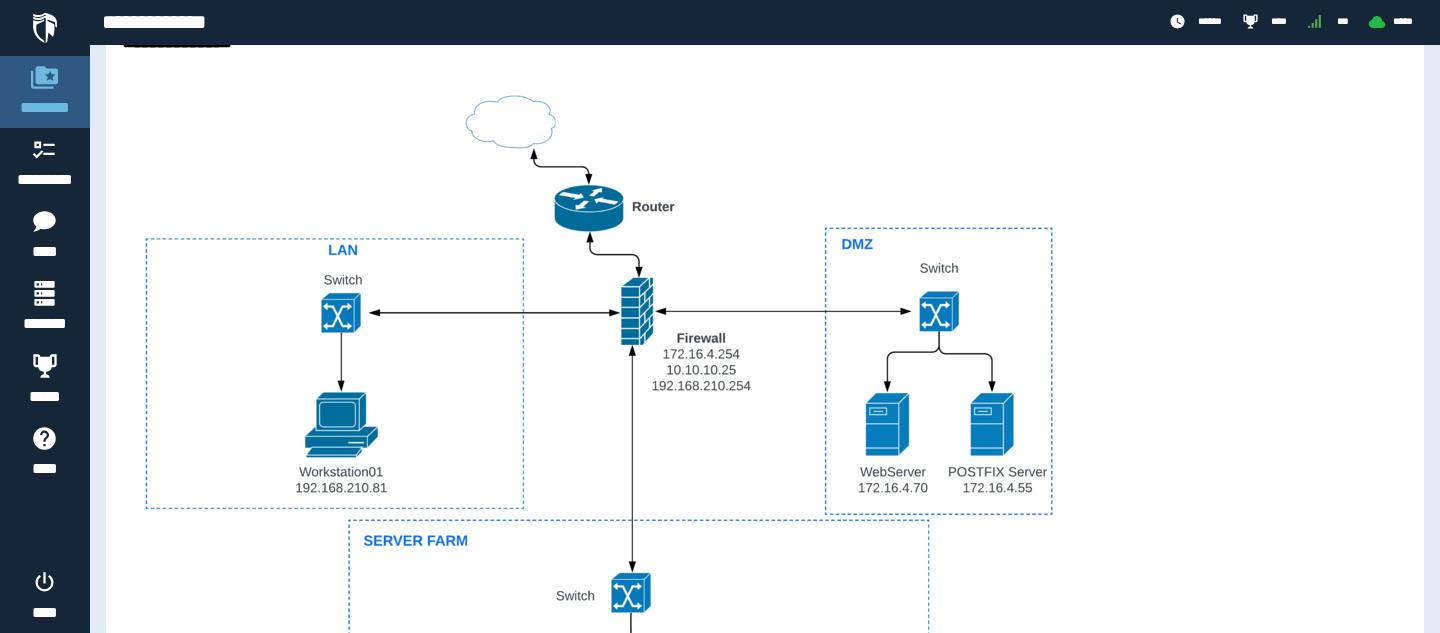 scroll, scrollTop: 912, scrollLeft: 0, axis: vertical 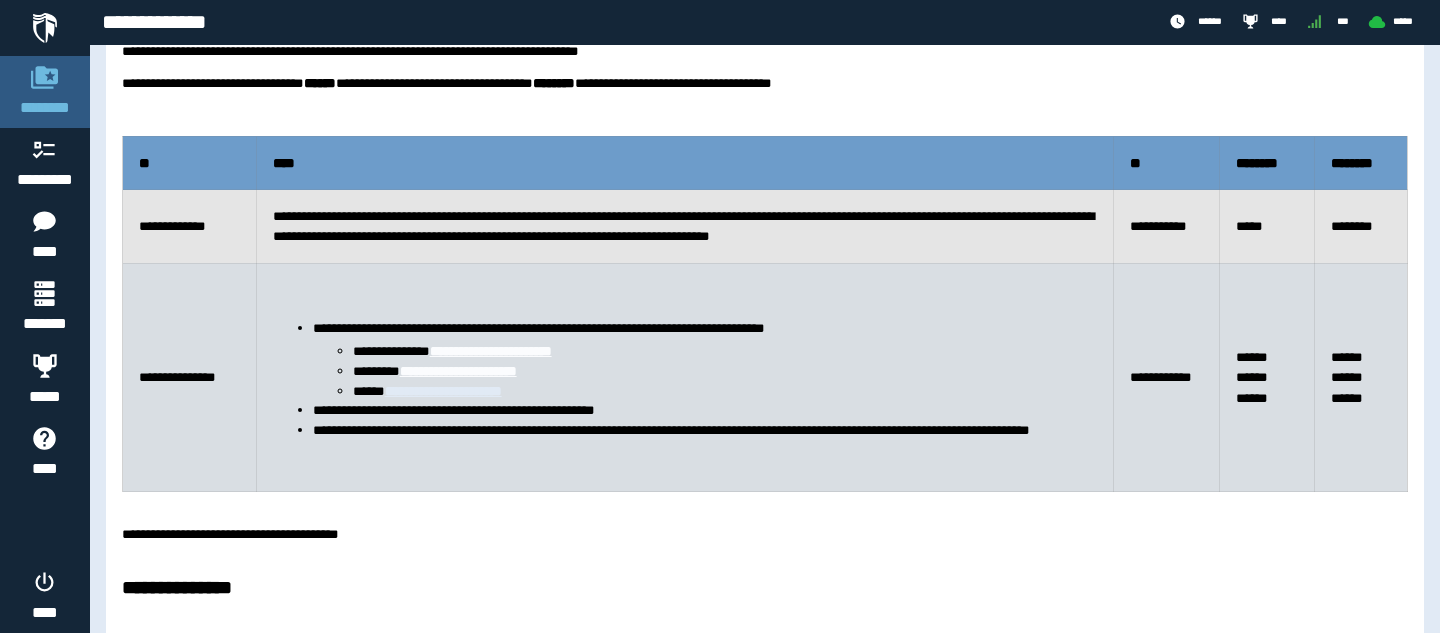 click on "**********" at bounding box center (443, 391) 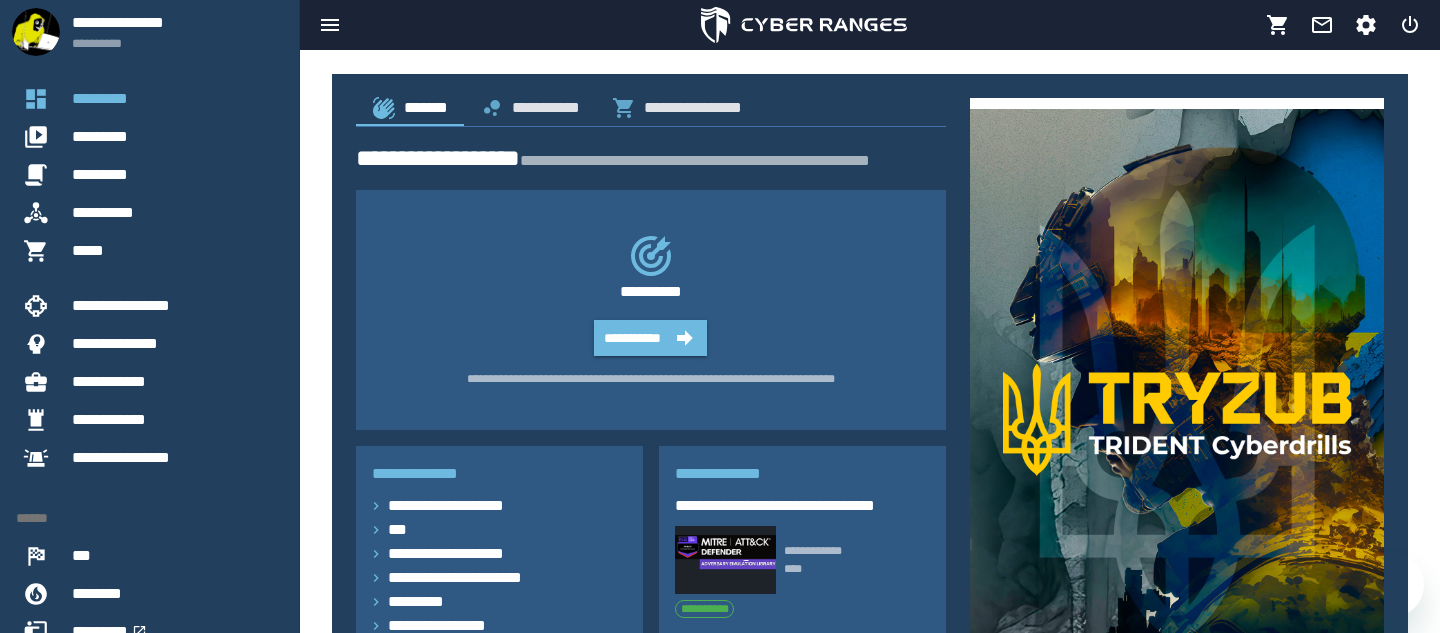 scroll, scrollTop: 0, scrollLeft: 0, axis: both 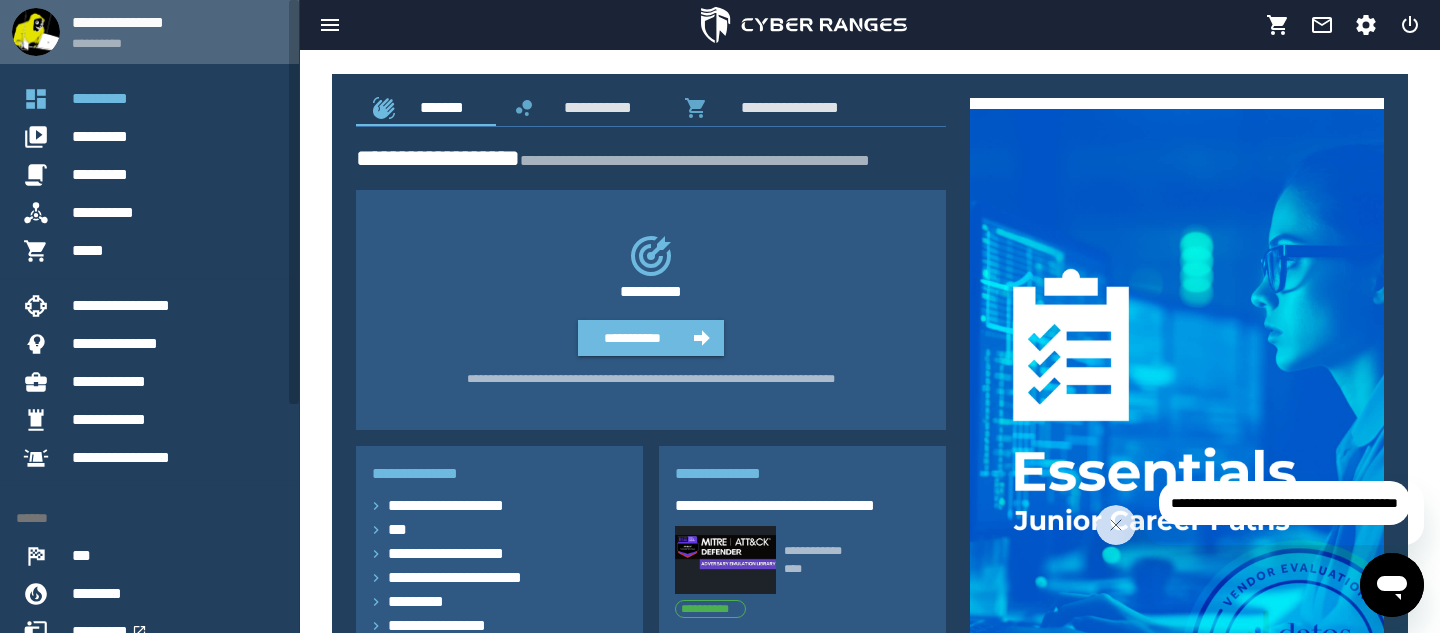 click on "**********" at bounding box center [177, 22] 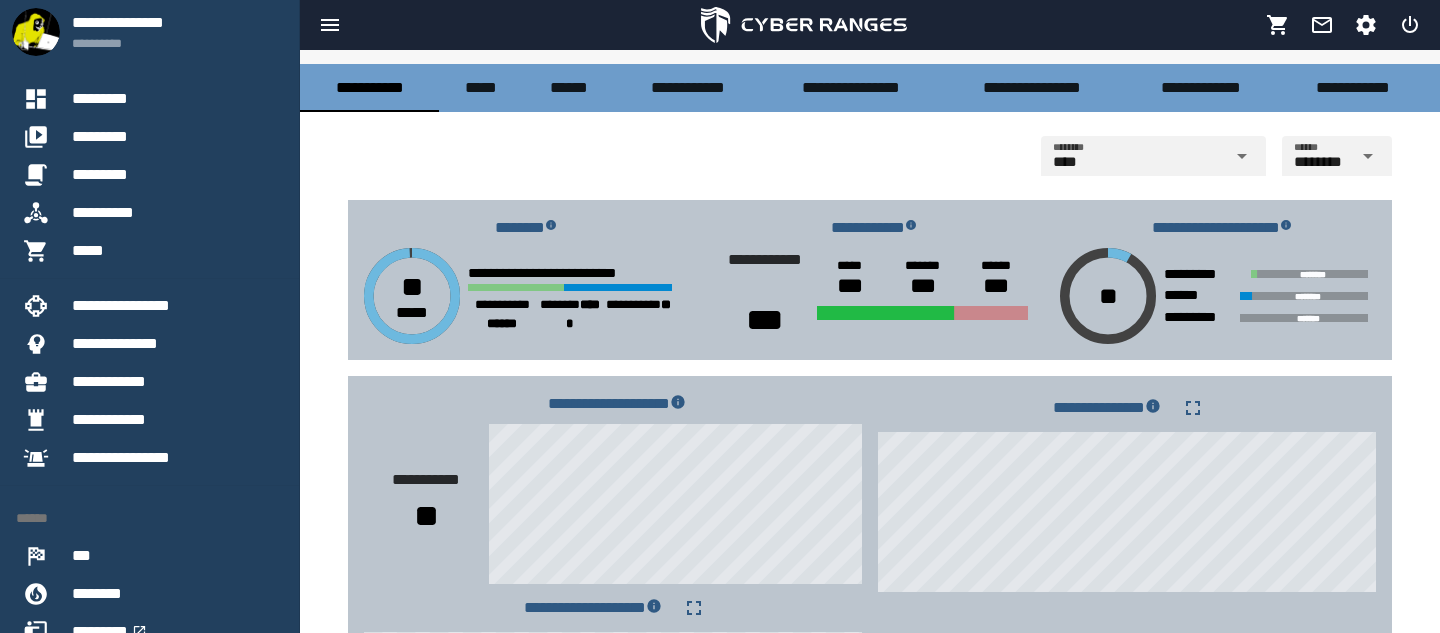 scroll, scrollTop: 208, scrollLeft: 0, axis: vertical 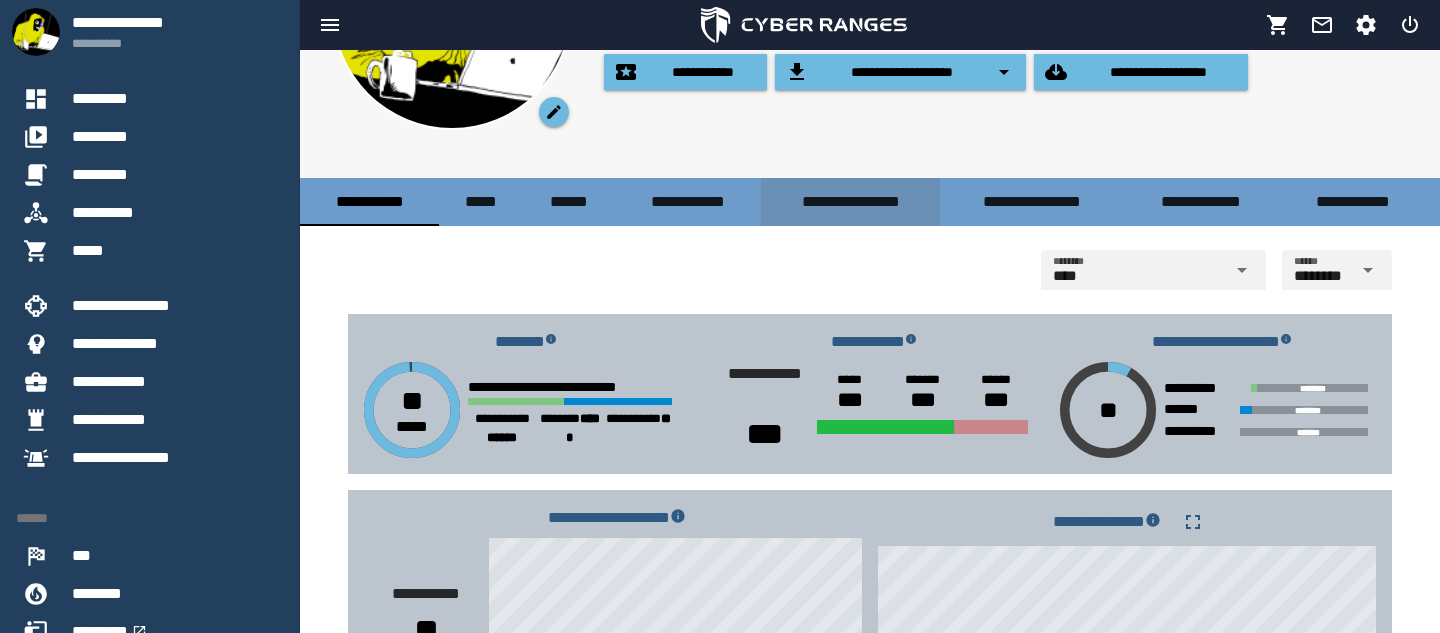 click on "**********" at bounding box center [850, 201] 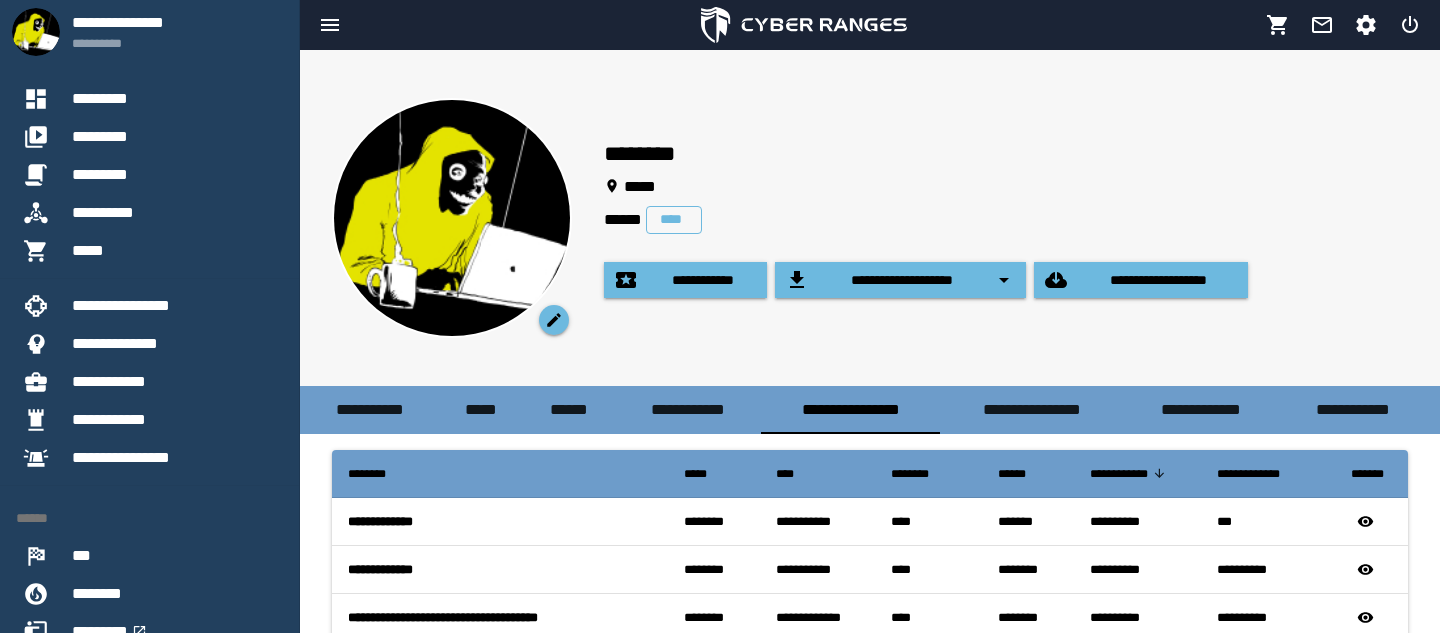 scroll, scrollTop: 228, scrollLeft: 0, axis: vertical 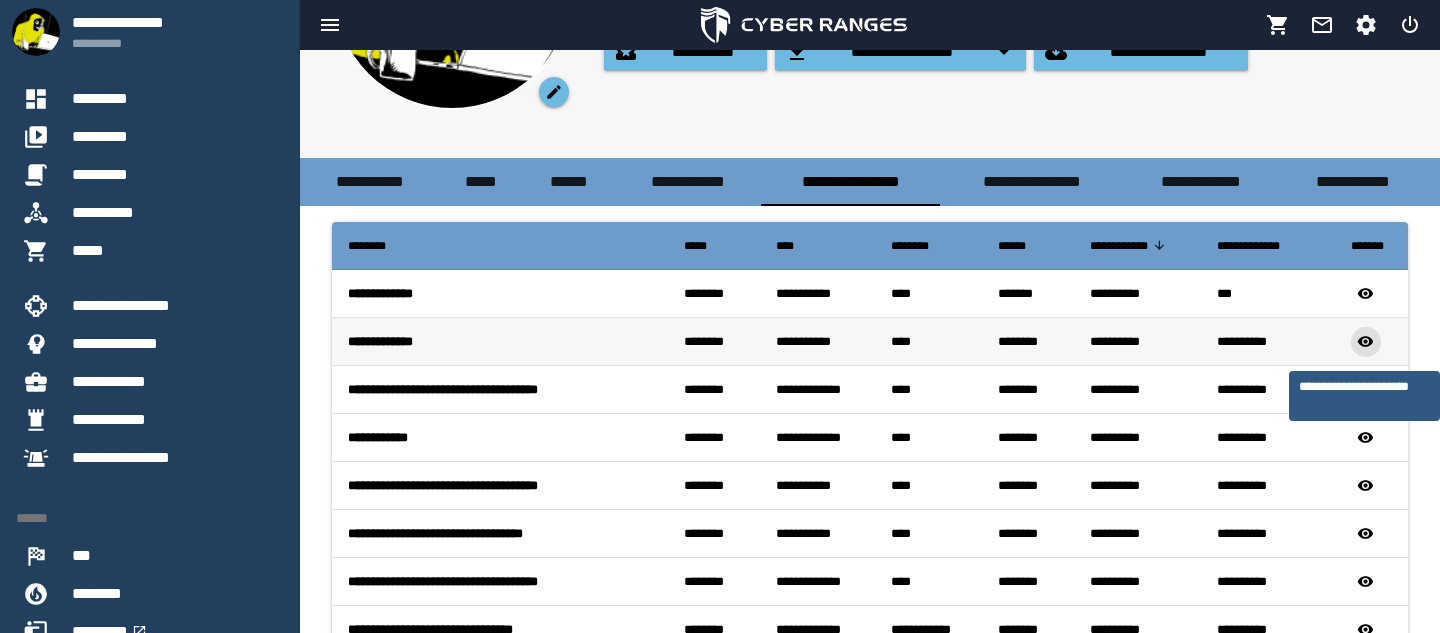 click 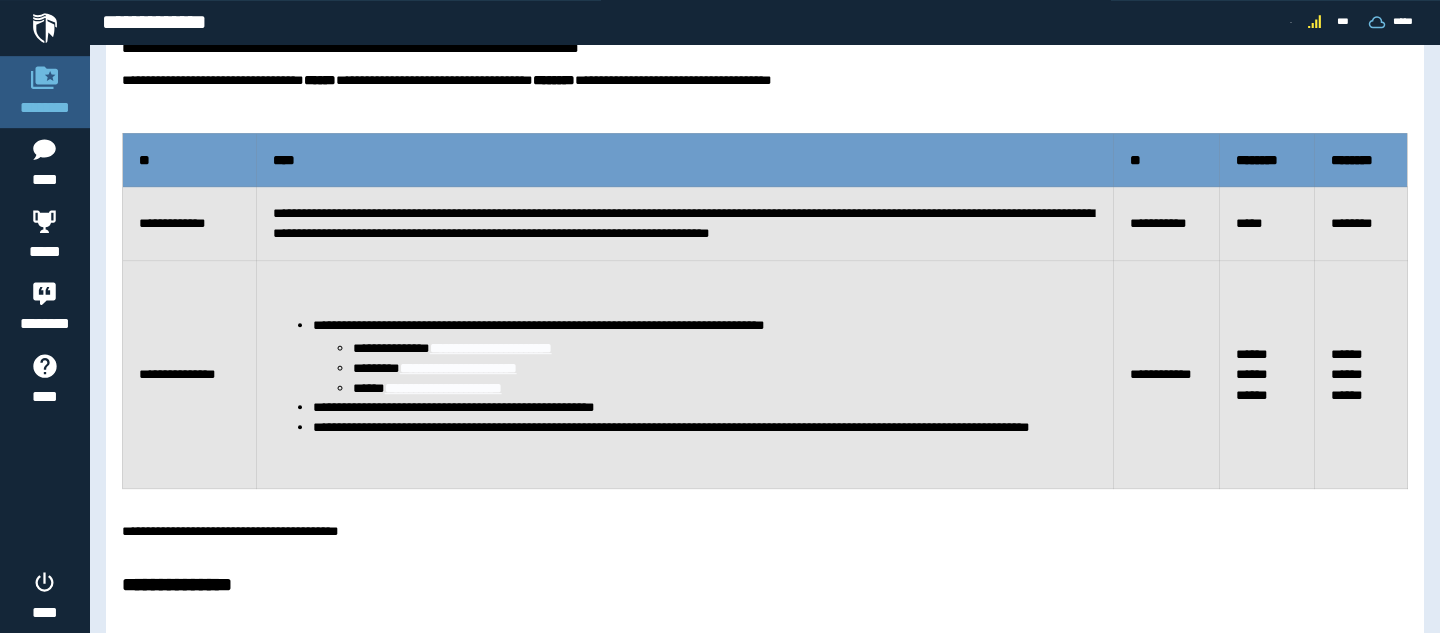 scroll, scrollTop: 342, scrollLeft: 0, axis: vertical 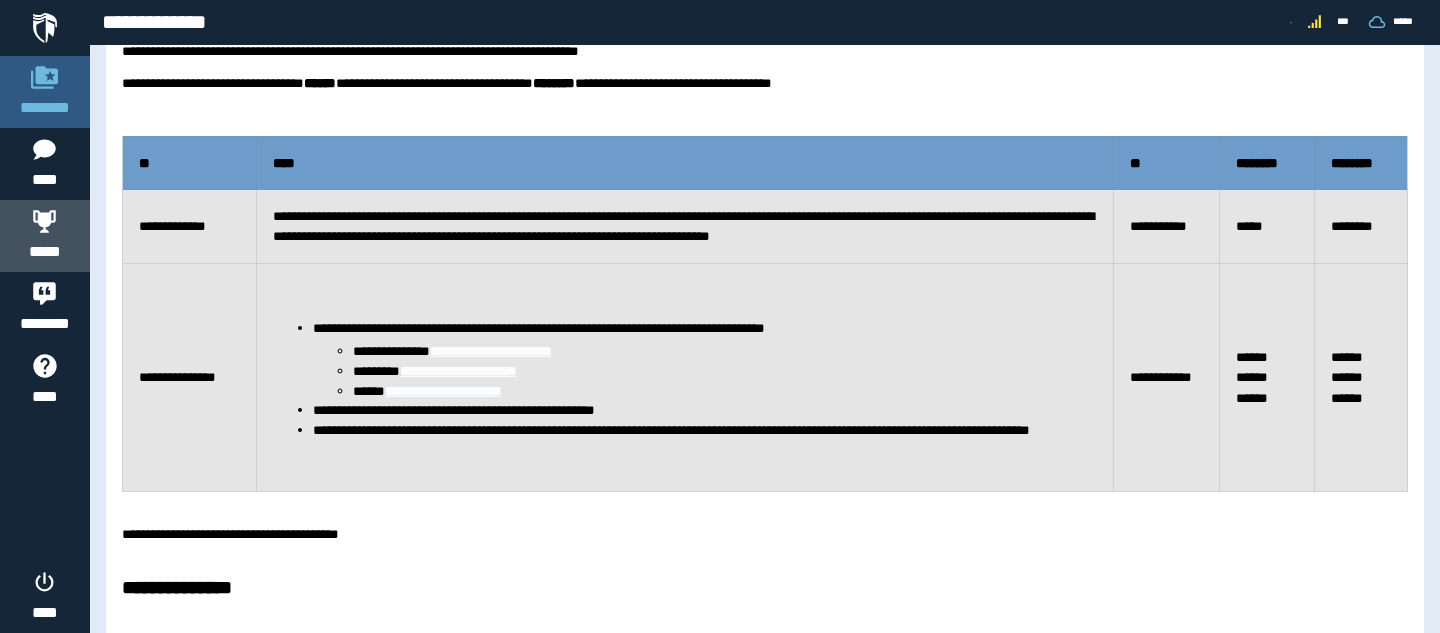 click at bounding box center (45, 221) 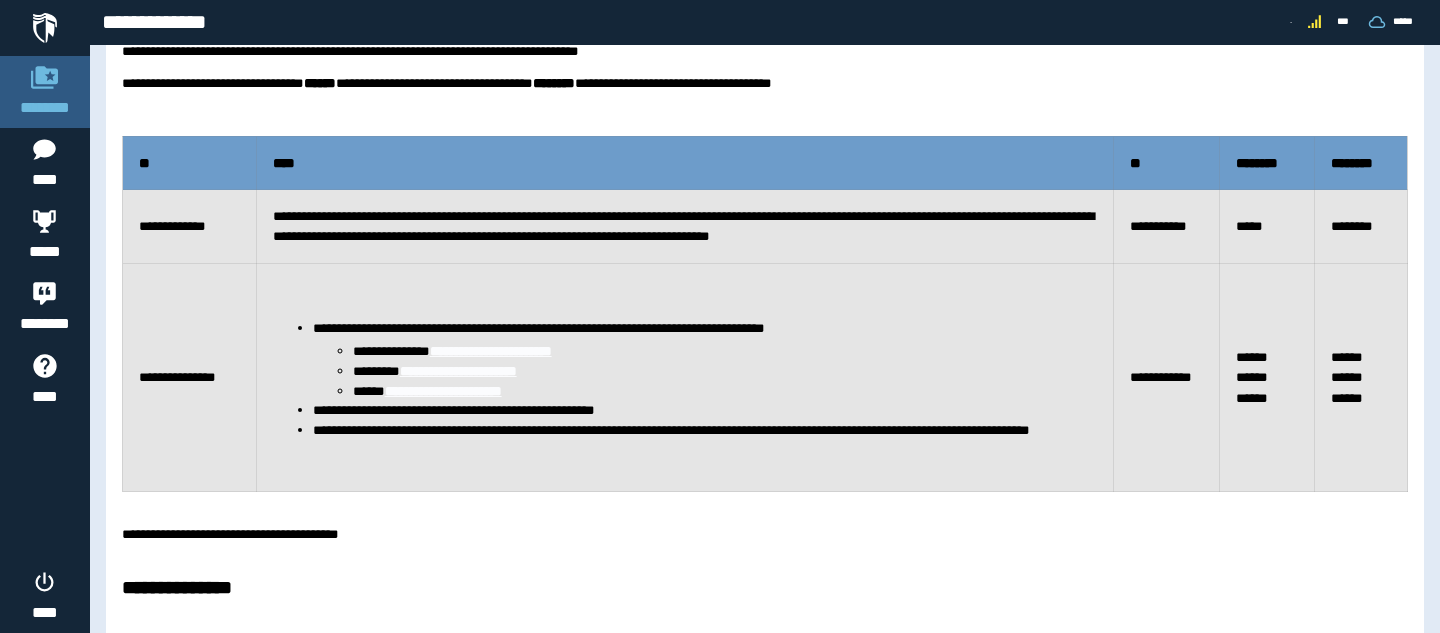 scroll, scrollTop: 0, scrollLeft: 0, axis: both 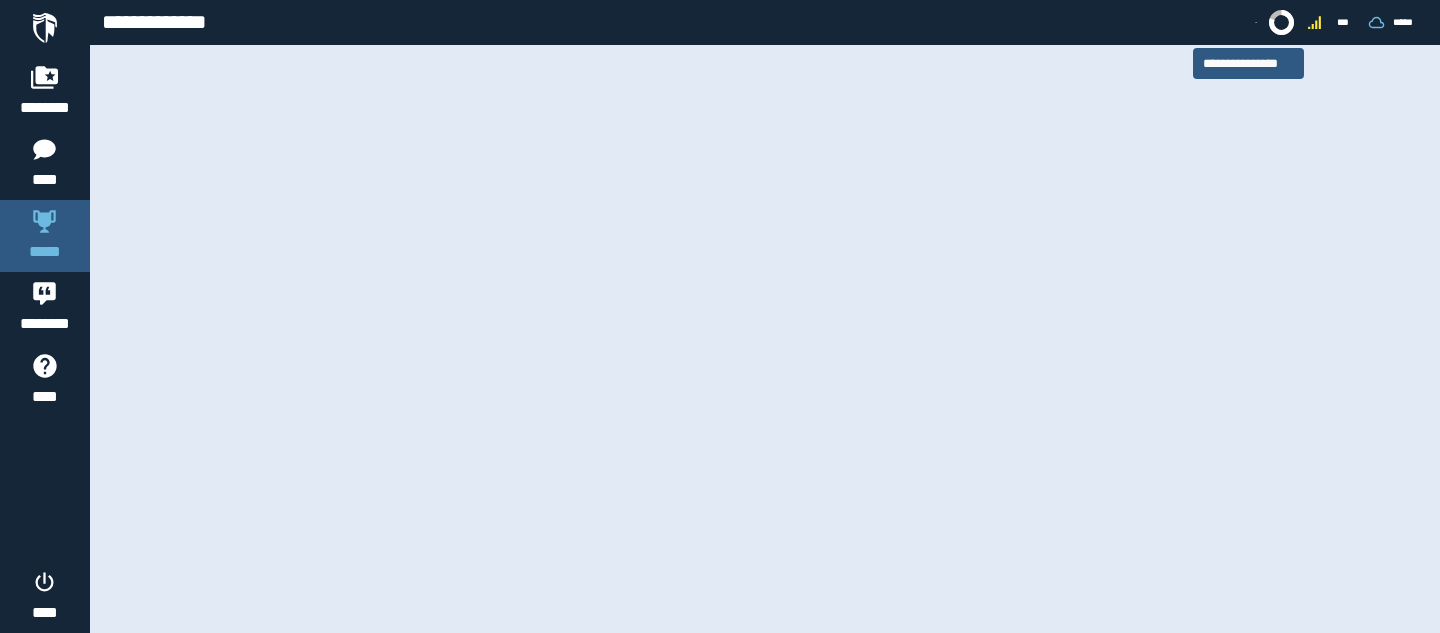 click 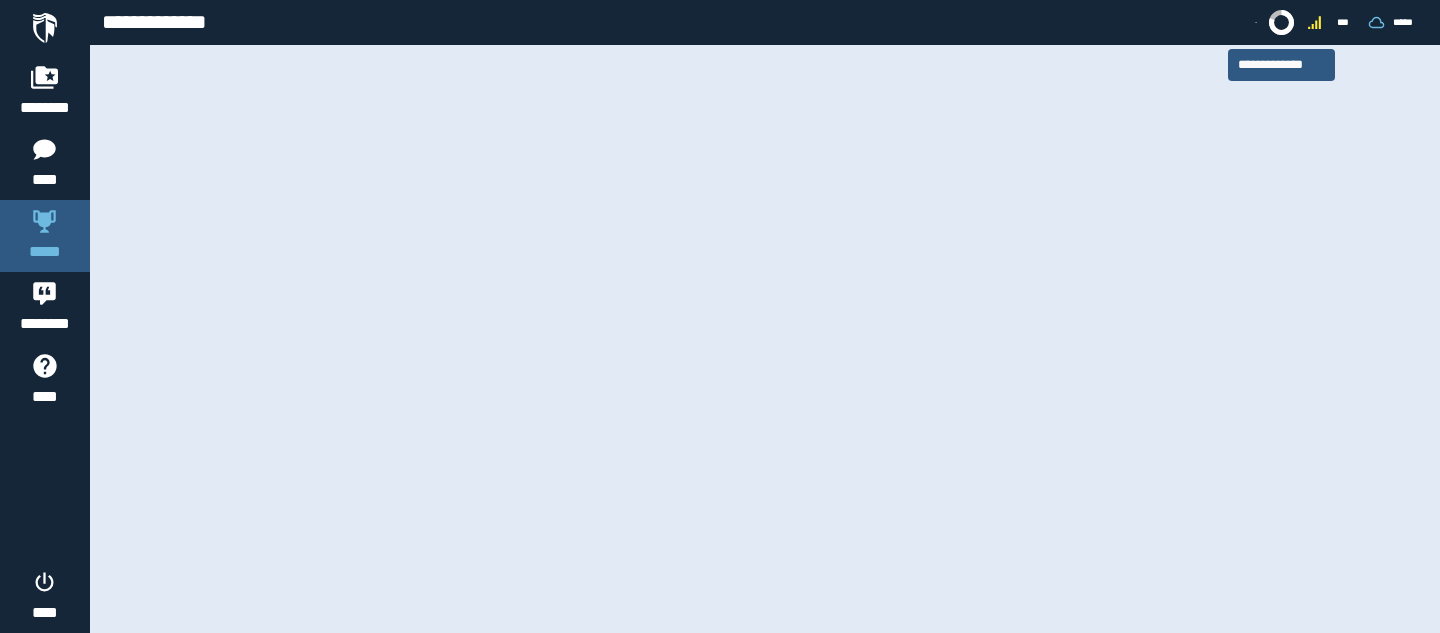 click at bounding box center [1281, 22] 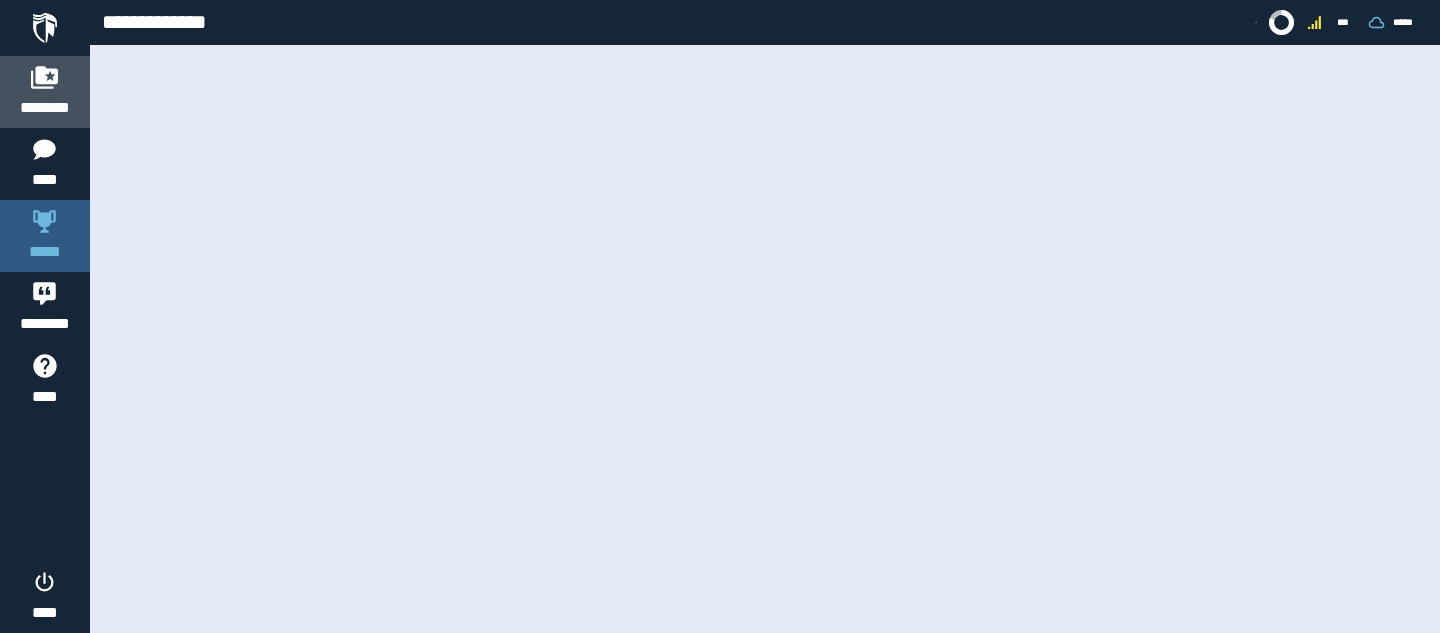 click at bounding box center [45, 77] 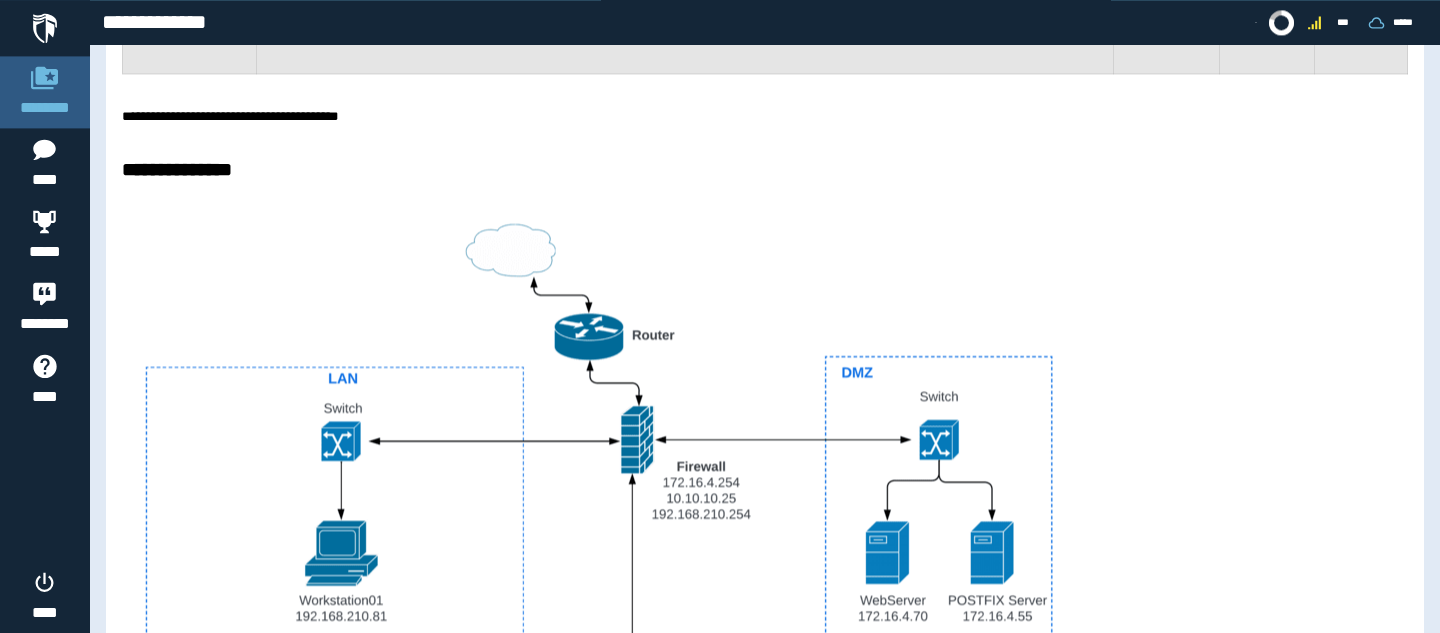 scroll, scrollTop: 636, scrollLeft: 0, axis: vertical 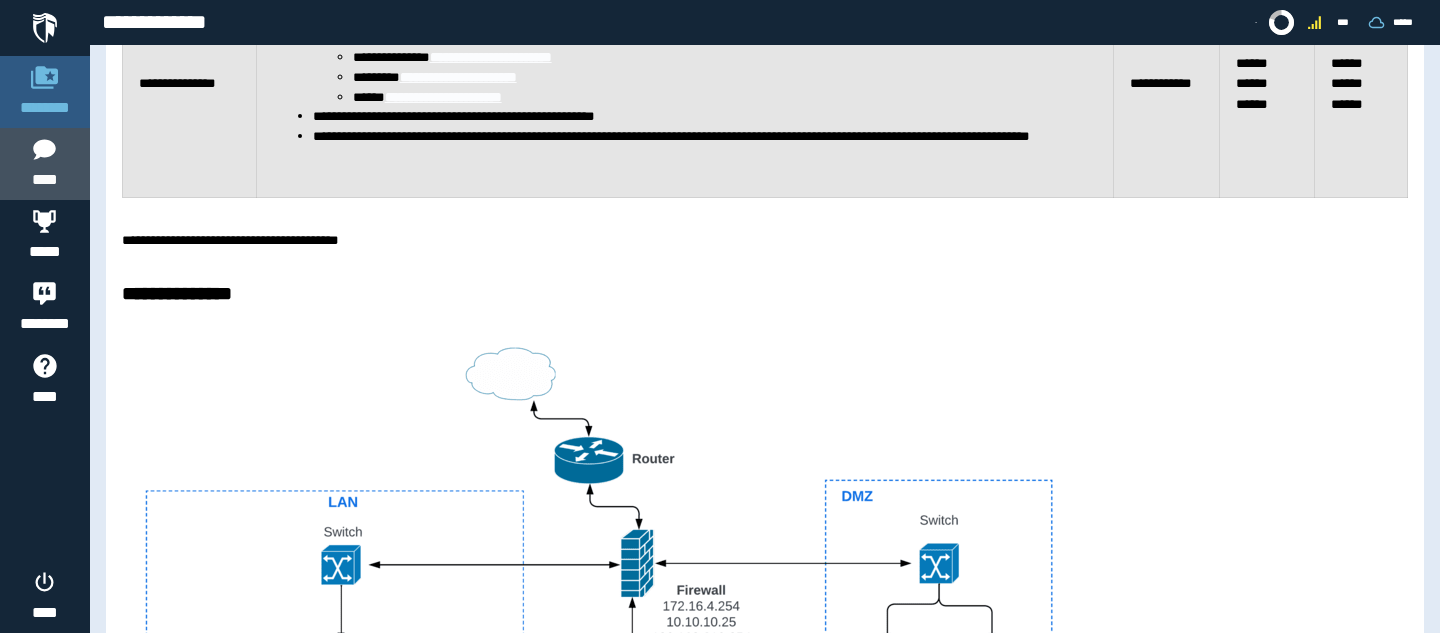 click on "****" at bounding box center [44, 180] 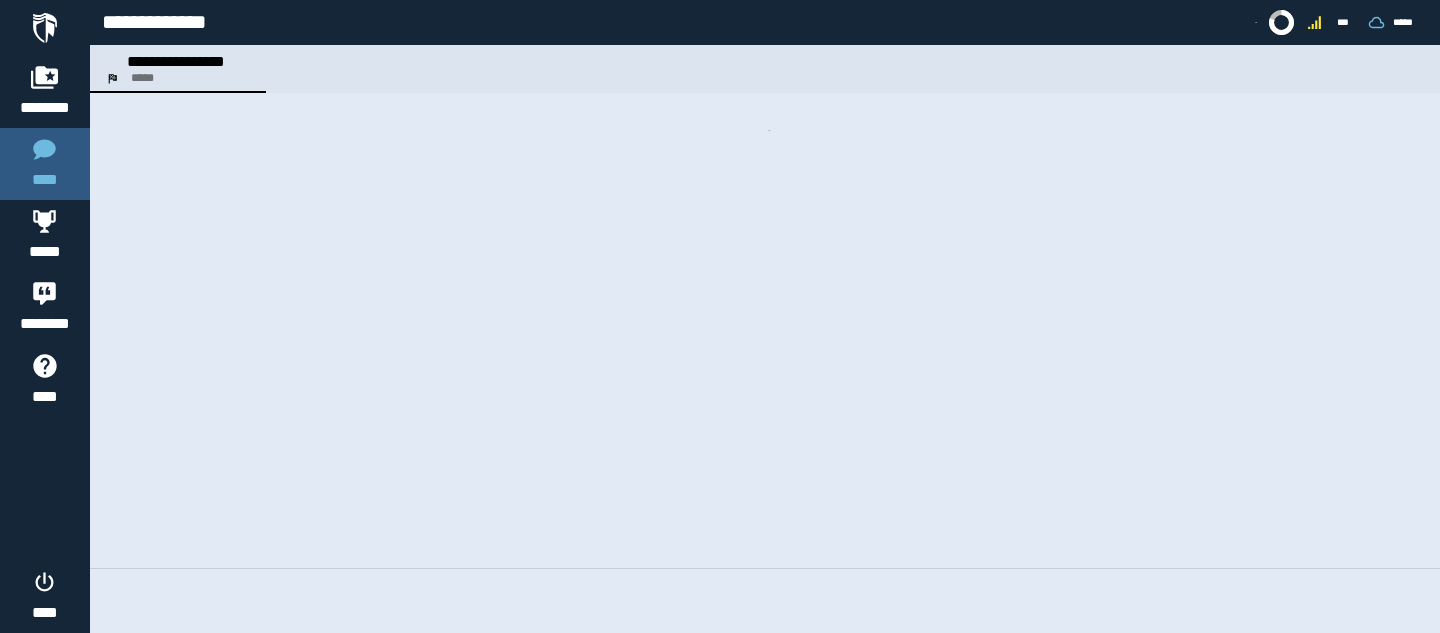 scroll, scrollTop: 0, scrollLeft: 0, axis: both 